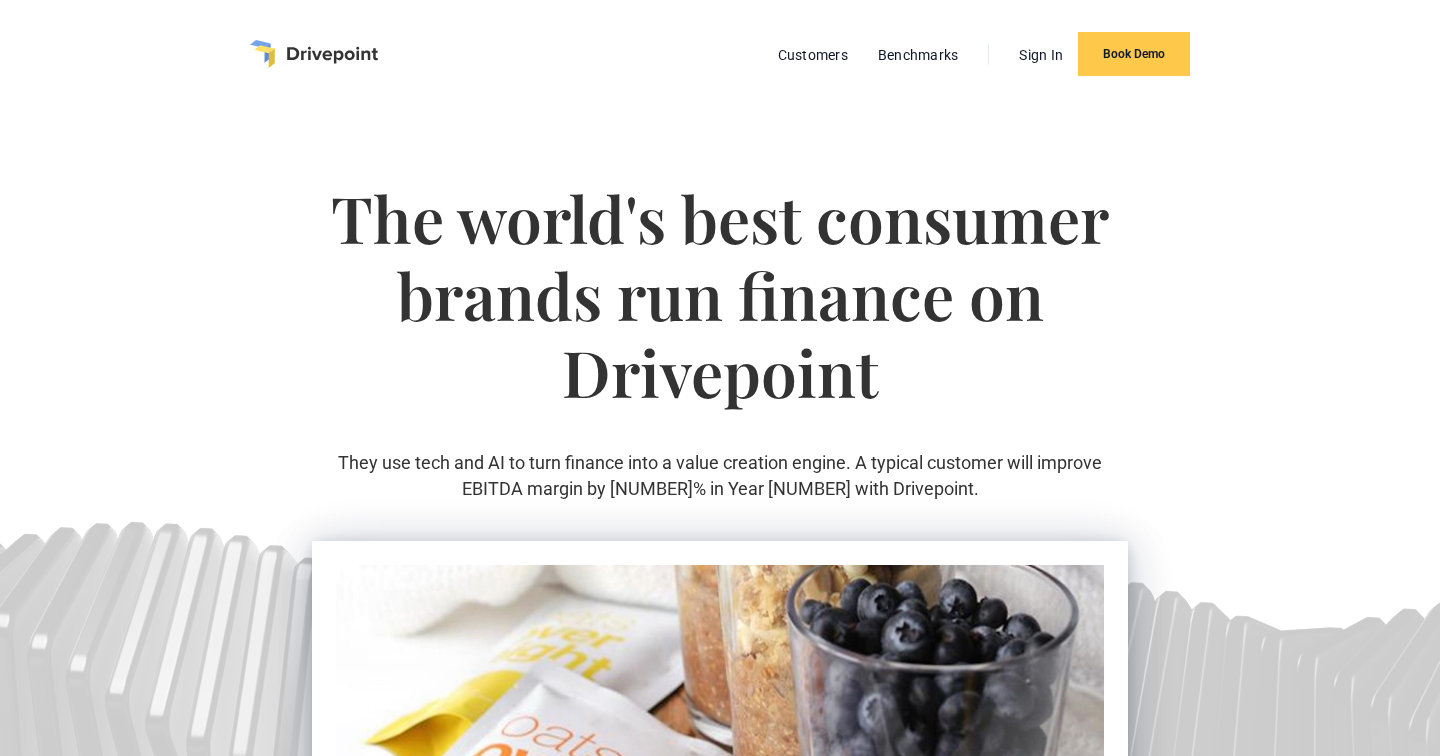 scroll, scrollTop: 0, scrollLeft: 0, axis: both 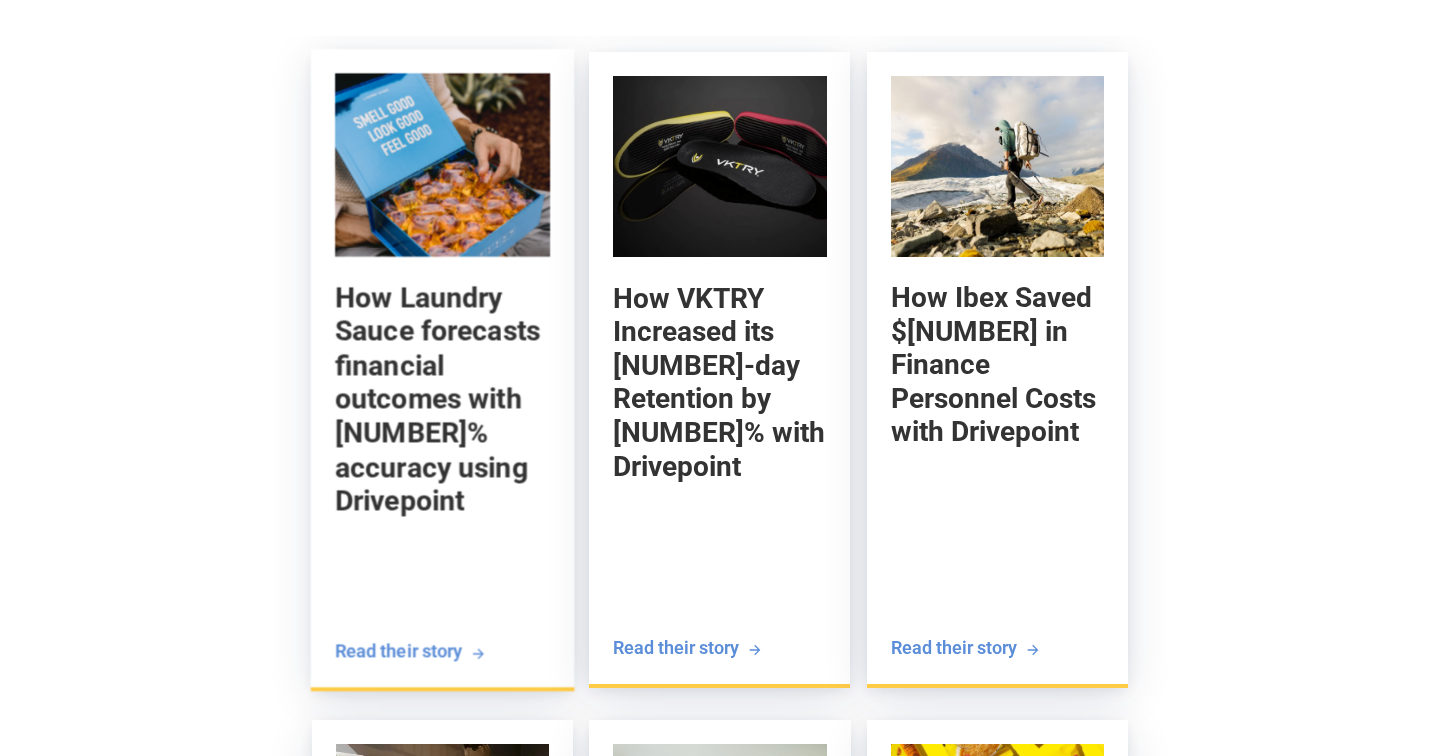 click on "How Laundry Sauce forecasts financial outcomes with 98% accuracy using Drivepoint" at bounding box center [442, 399] 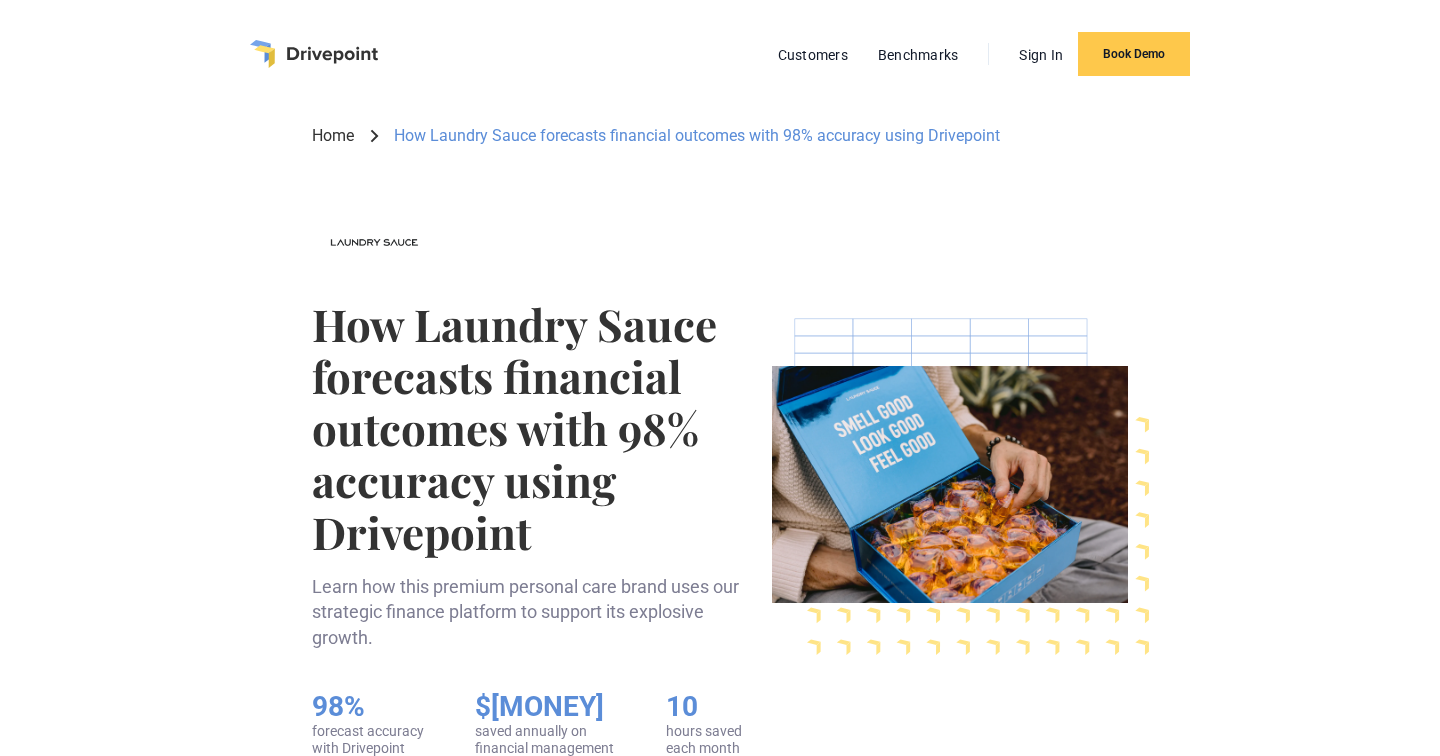 scroll, scrollTop: 1, scrollLeft: 0, axis: vertical 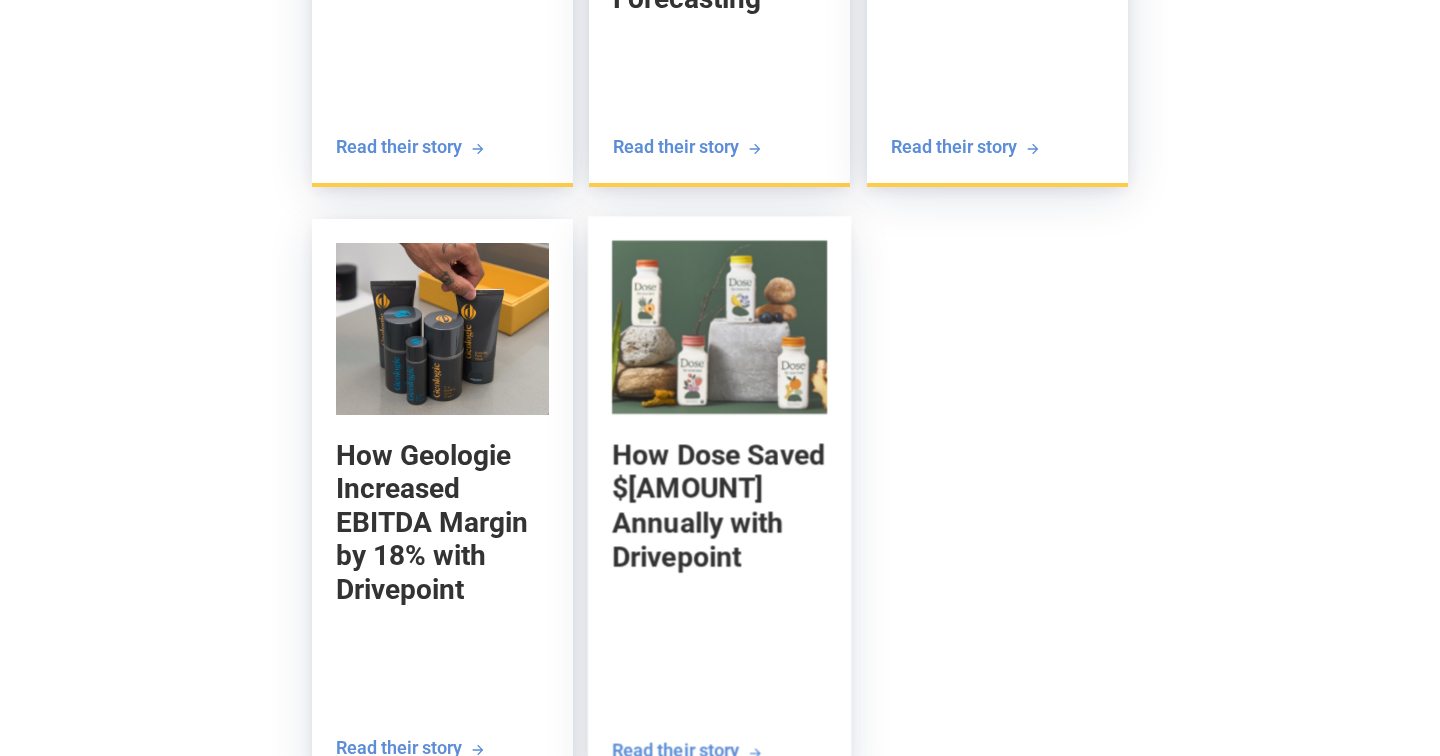 click at bounding box center [719, 327] 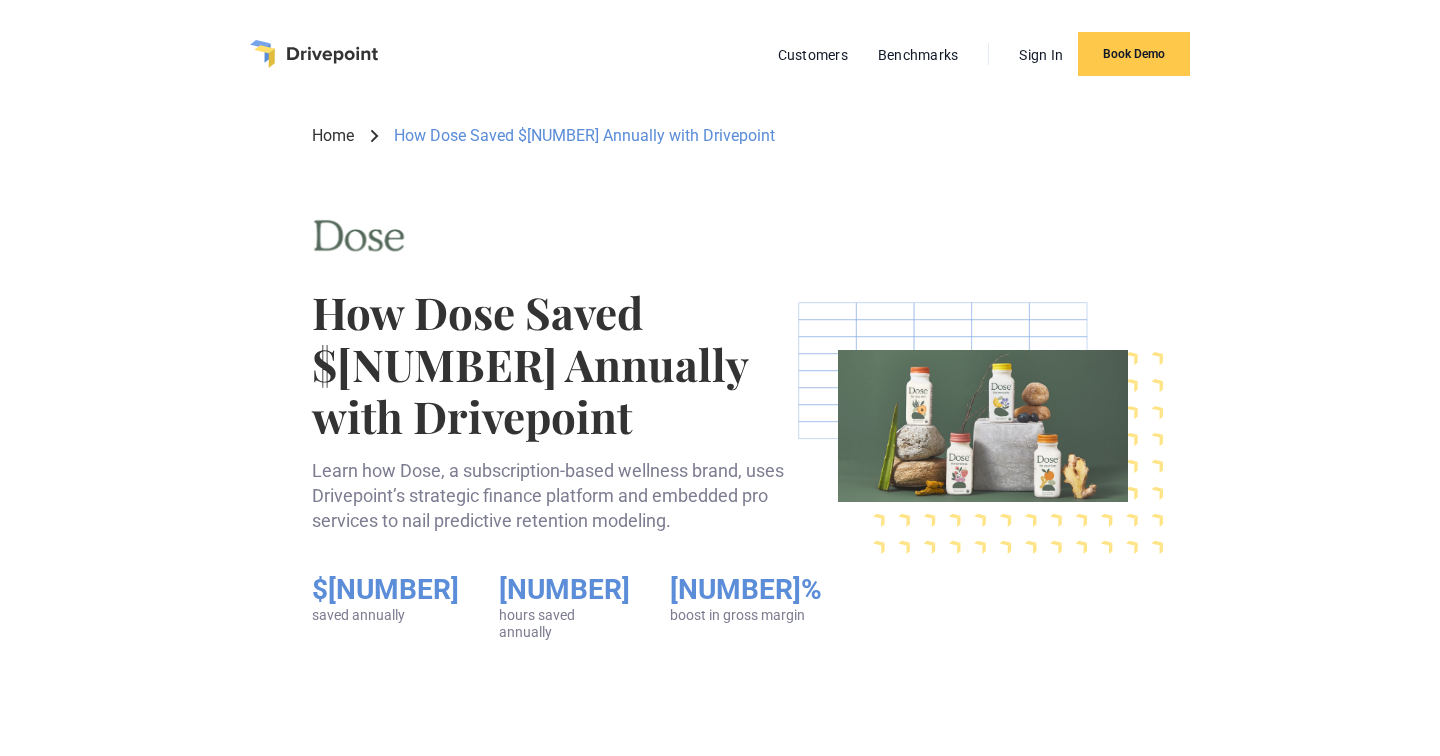scroll, scrollTop: 1, scrollLeft: 0, axis: vertical 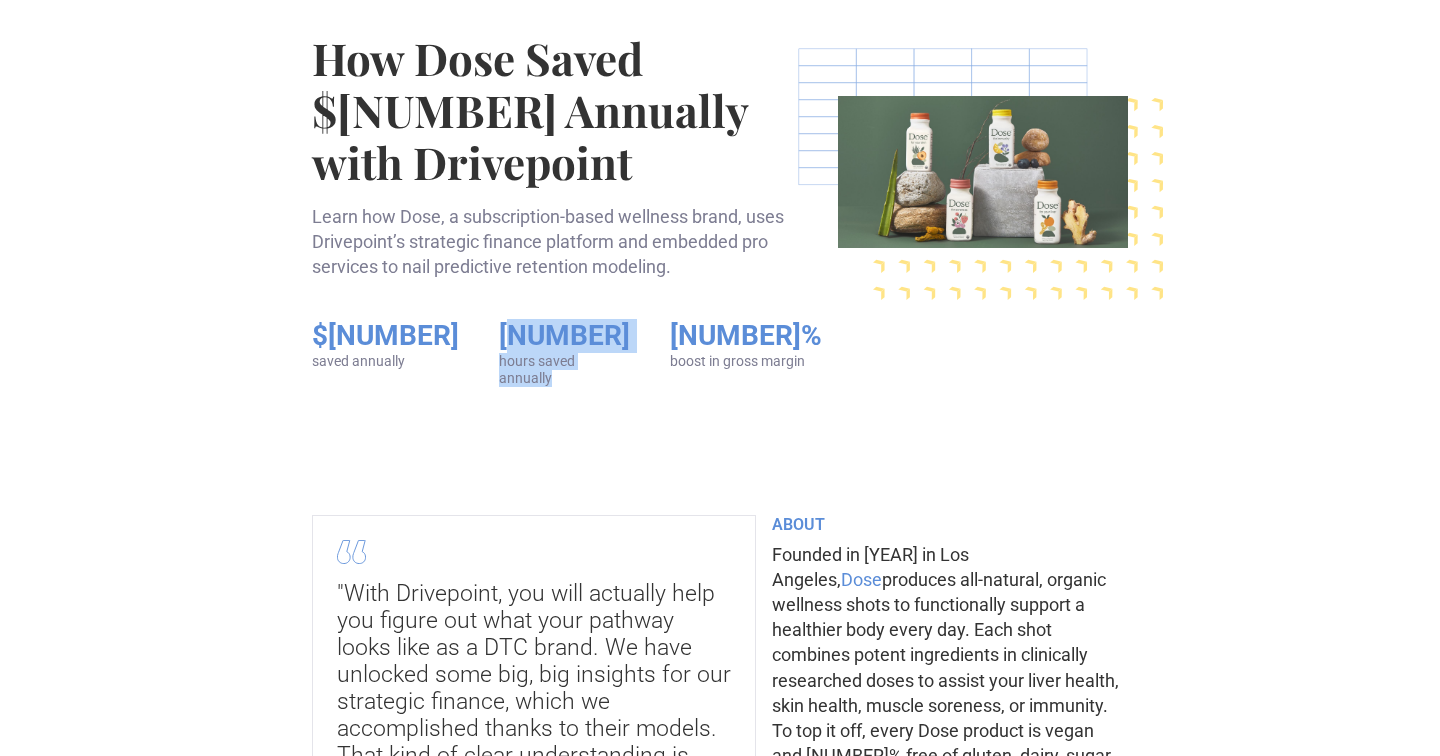 drag, startPoint x: 536, startPoint y: 404, endPoint x: 481, endPoint y: 359, distance: 71.063354 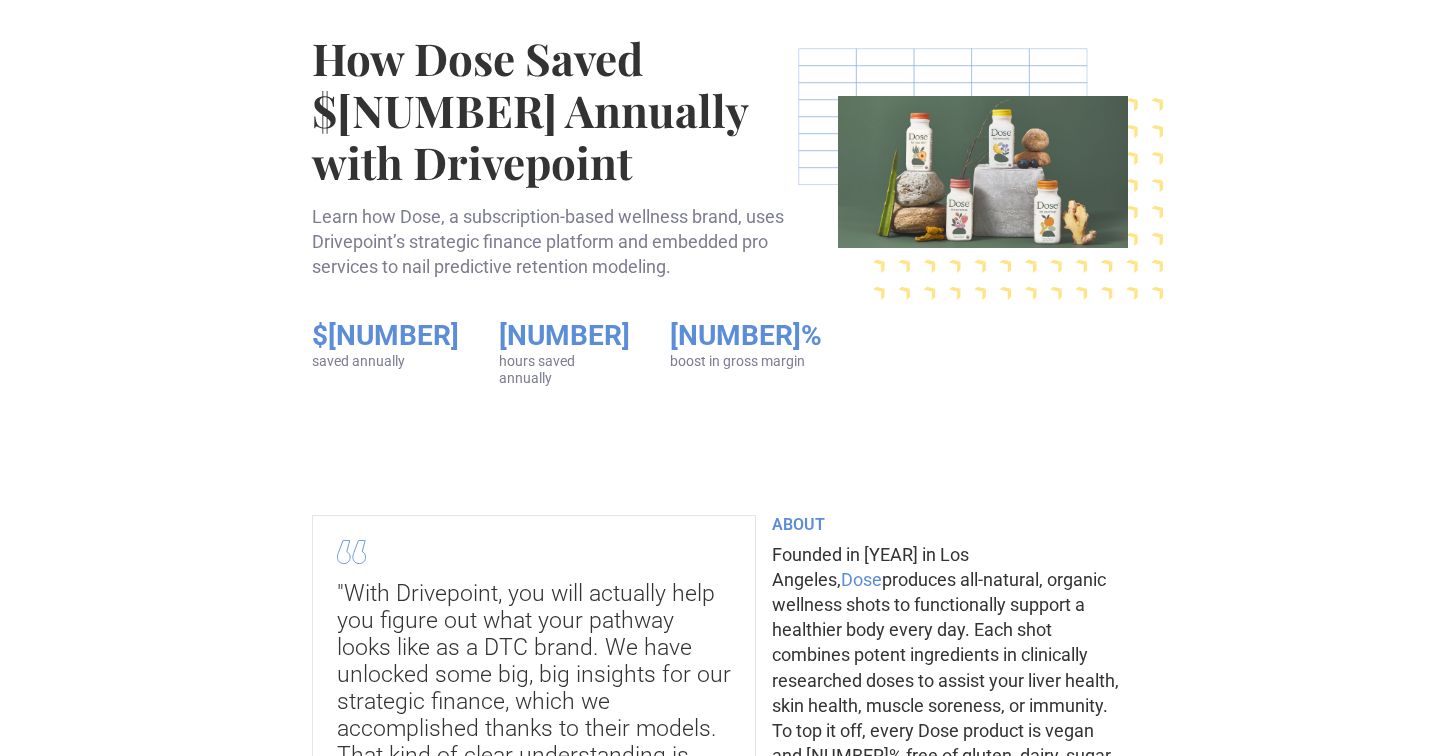 click on "$120,000 saved annually 240 hours saved annually 3-4% boost in gross margin" at bounding box center (567, 352) 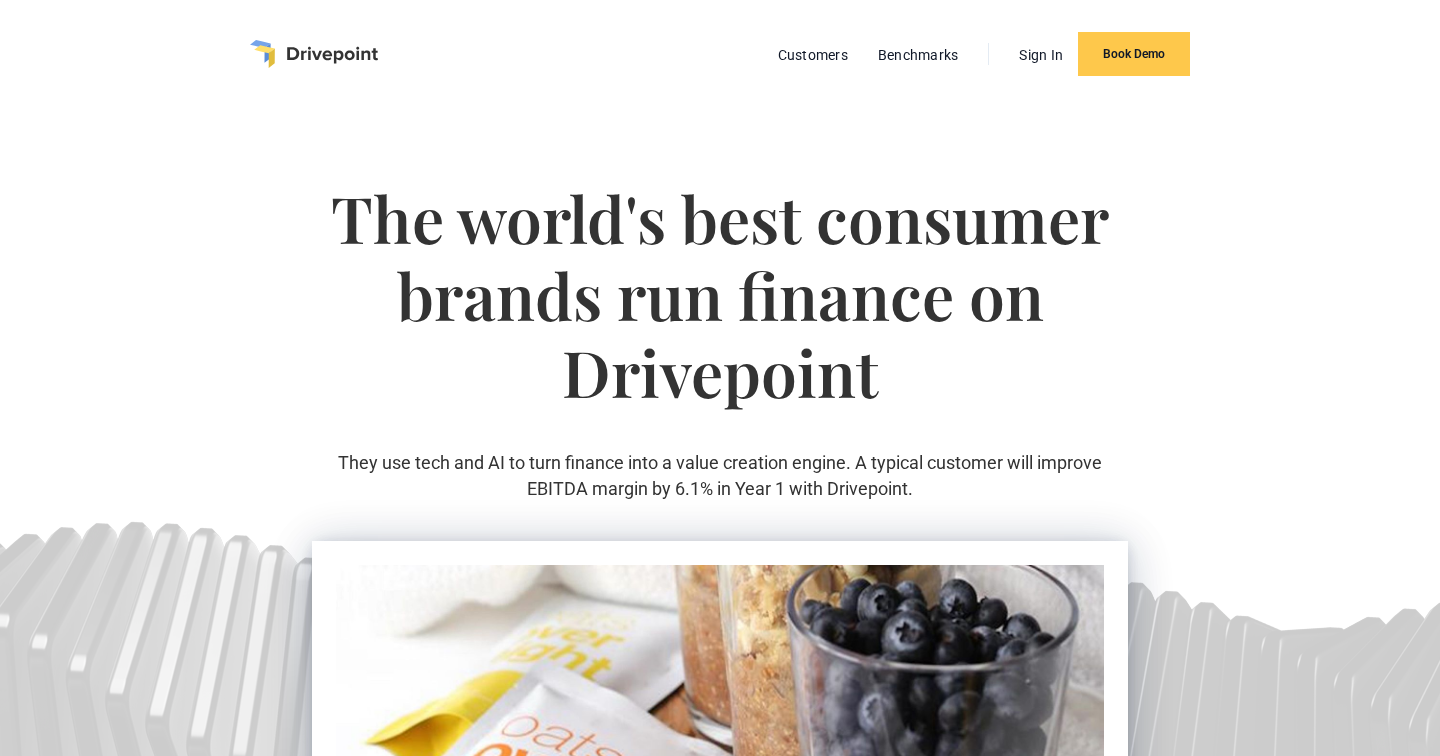 scroll, scrollTop: 3332, scrollLeft: 0, axis: vertical 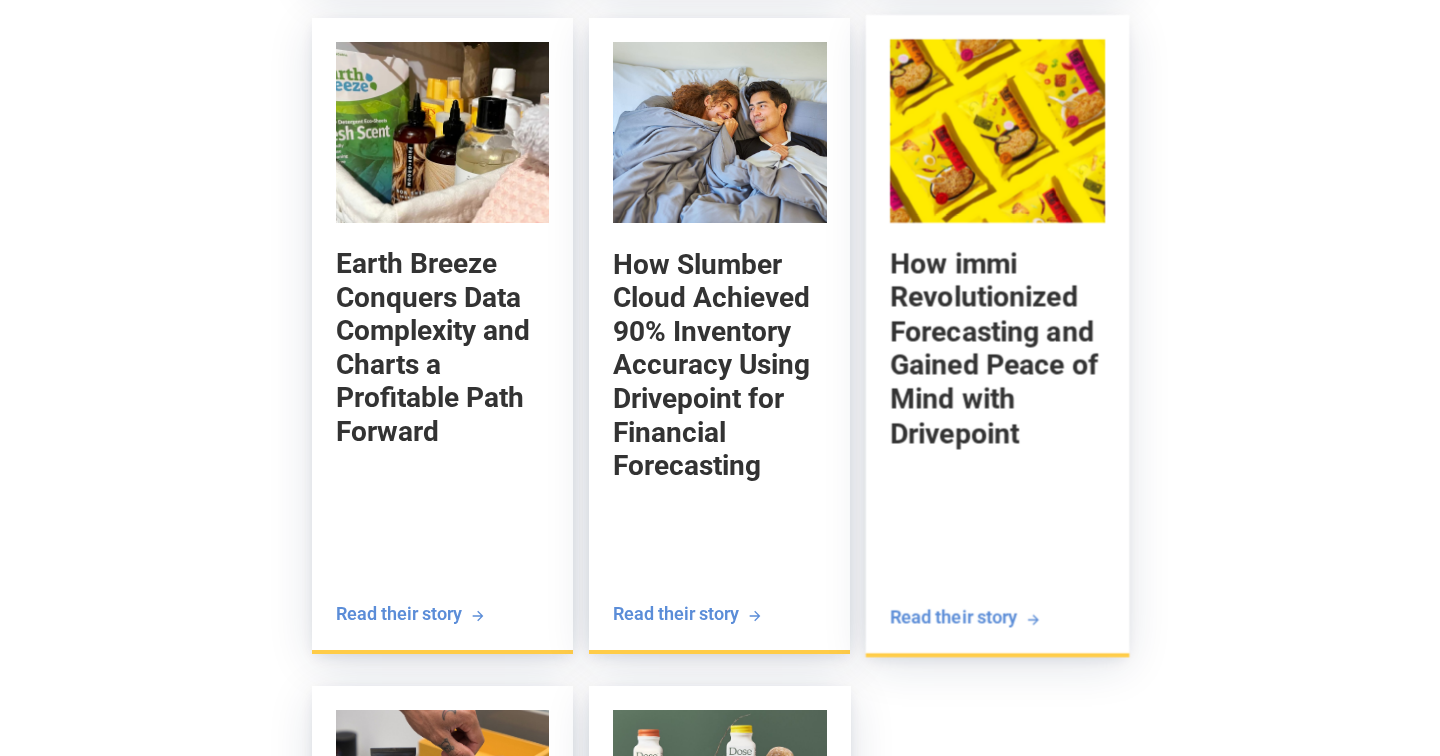 click on "How immi Revolutionized Forecasting and Gained Peace of Mind with Drivepoint" at bounding box center (997, 348) 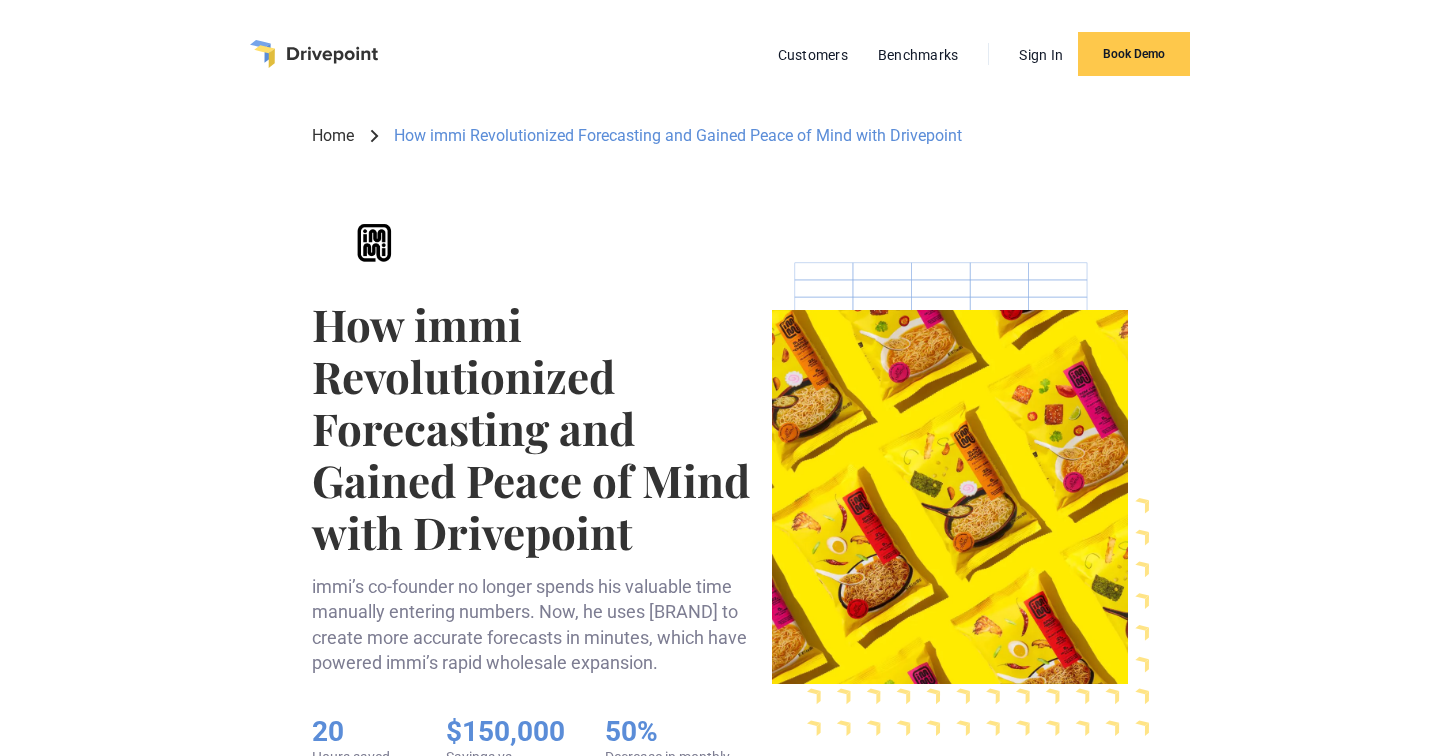scroll, scrollTop: 1, scrollLeft: 0, axis: vertical 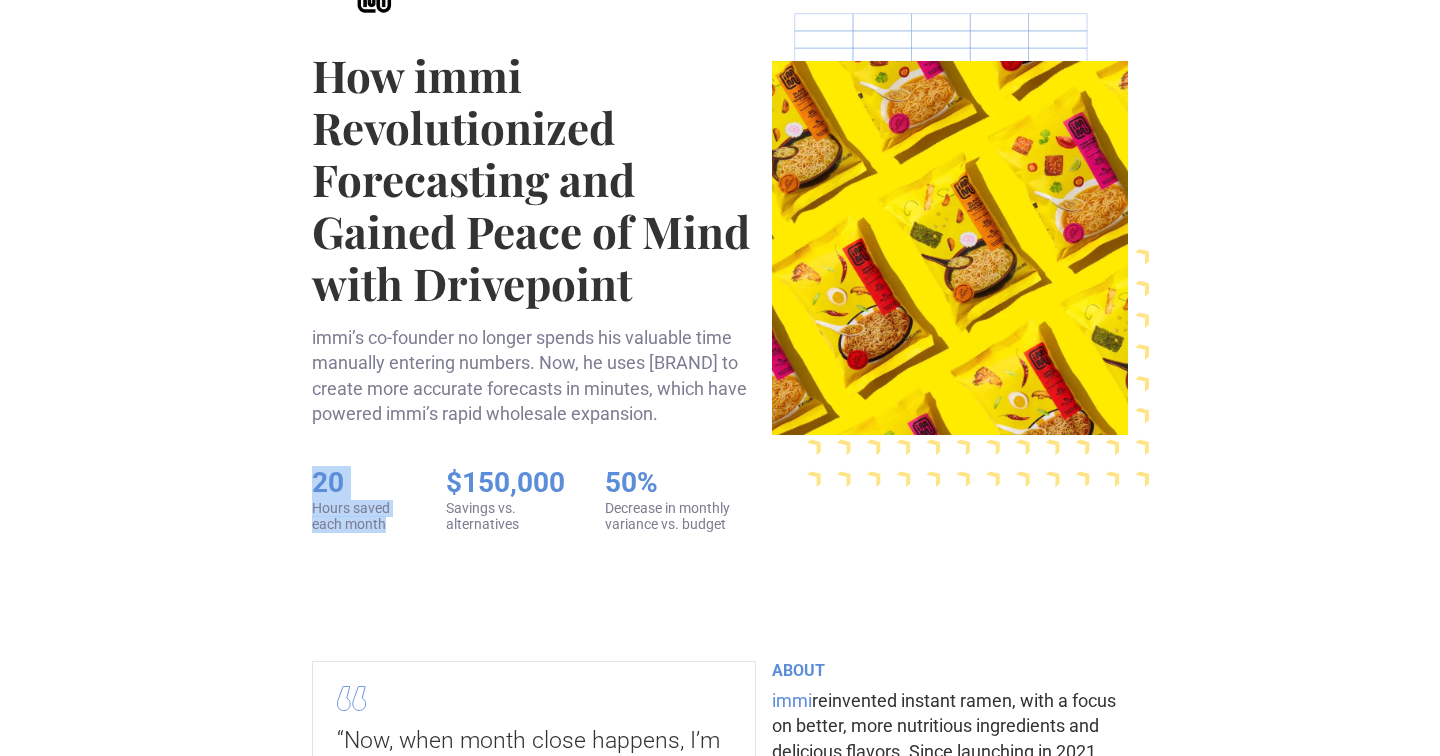 drag, startPoint x: 382, startPoint y: 518, endPoint x: 275, endPoint y: 491, distance: 110.35397 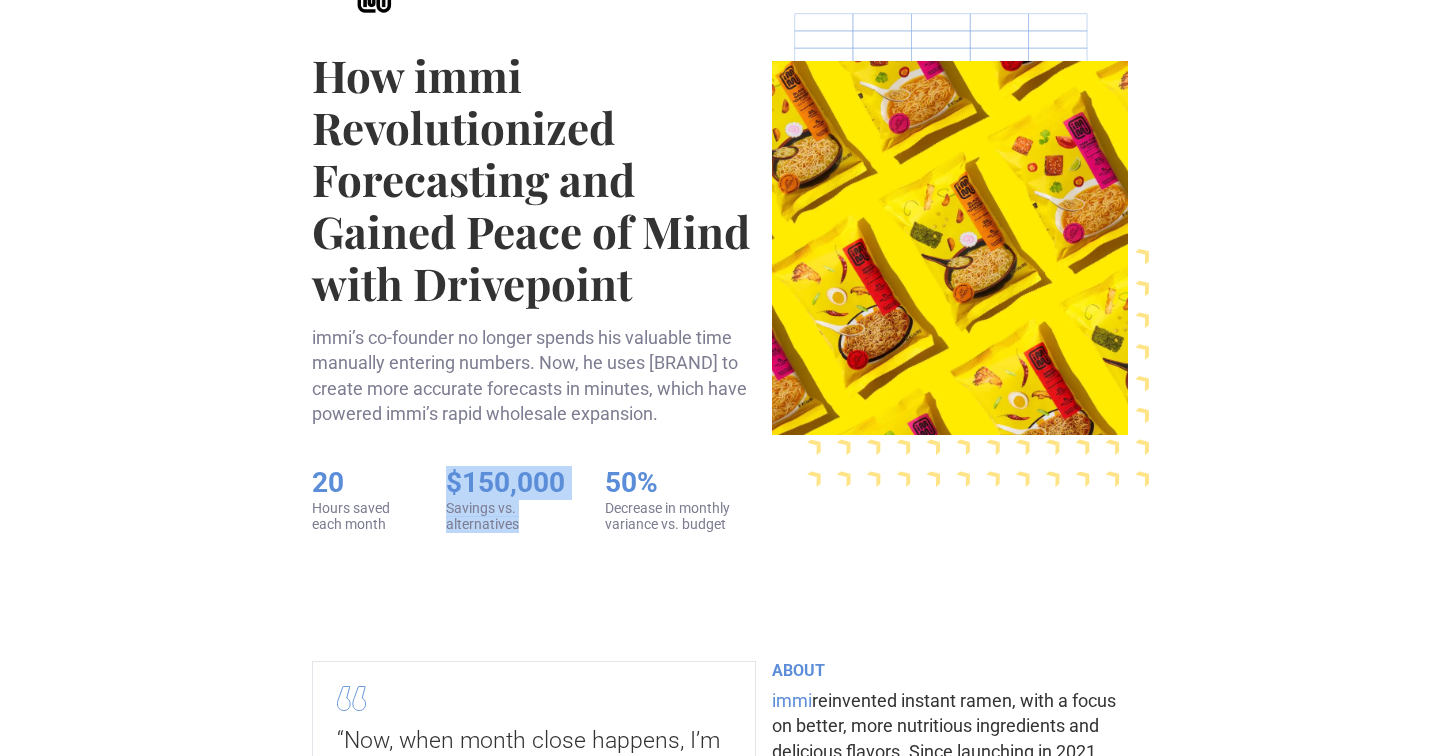 drag, startPoint x: 522, startPoint y: 527, endPoint x: 450, endPoint y: 478, distance: 87.0919 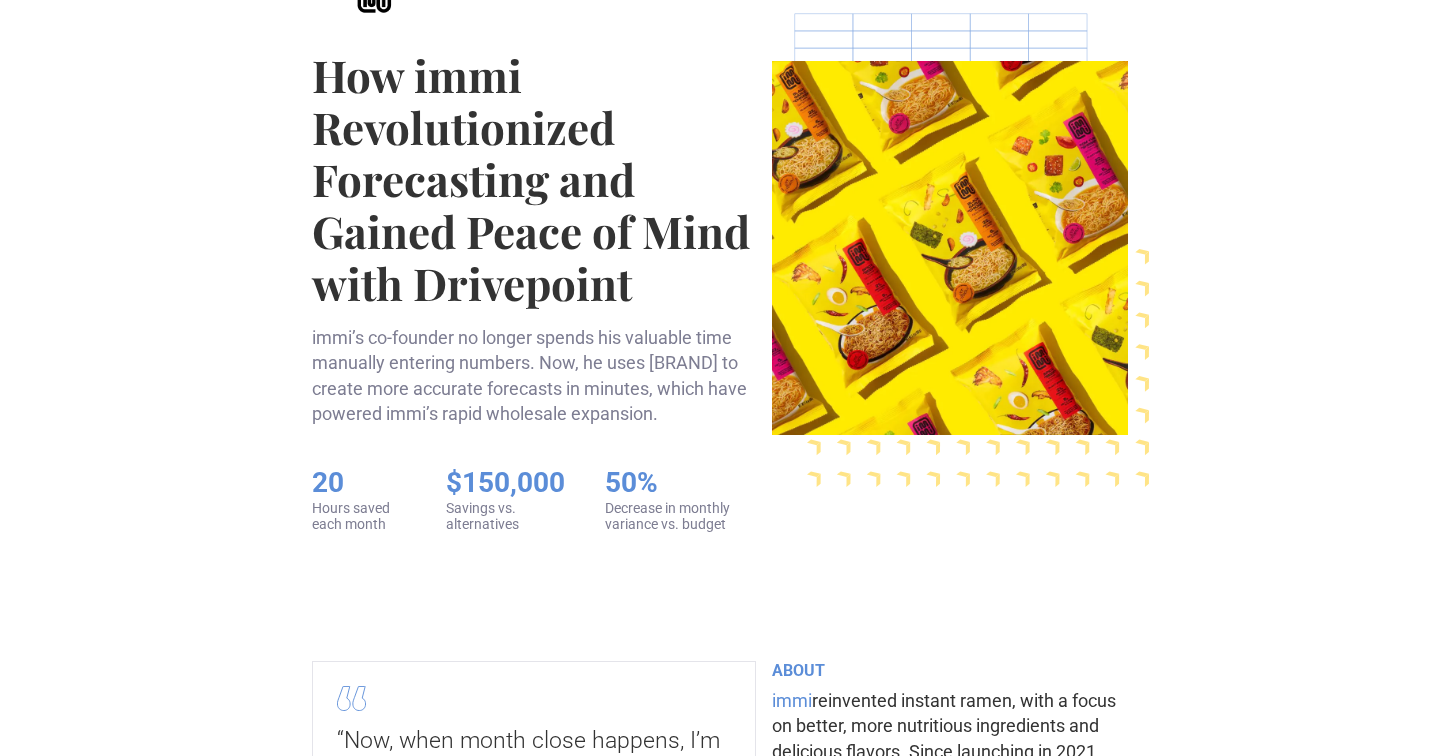 click on "Decrease in monthly variance vs. budget" at bounding box center (680, 517) 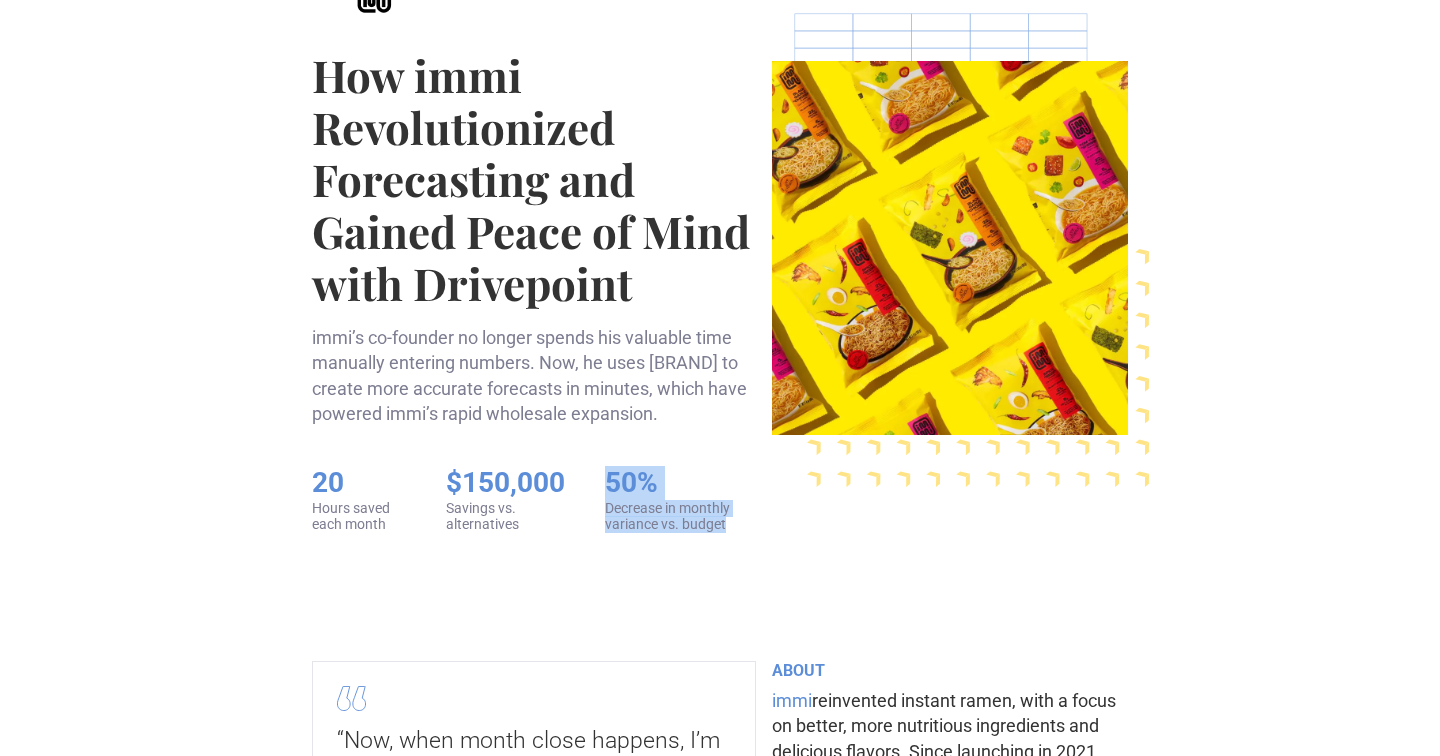 drag, startPoint x: 731, startPoint y: 530, endPoint x: 599, endPoint y: 476, distance: 142.61838 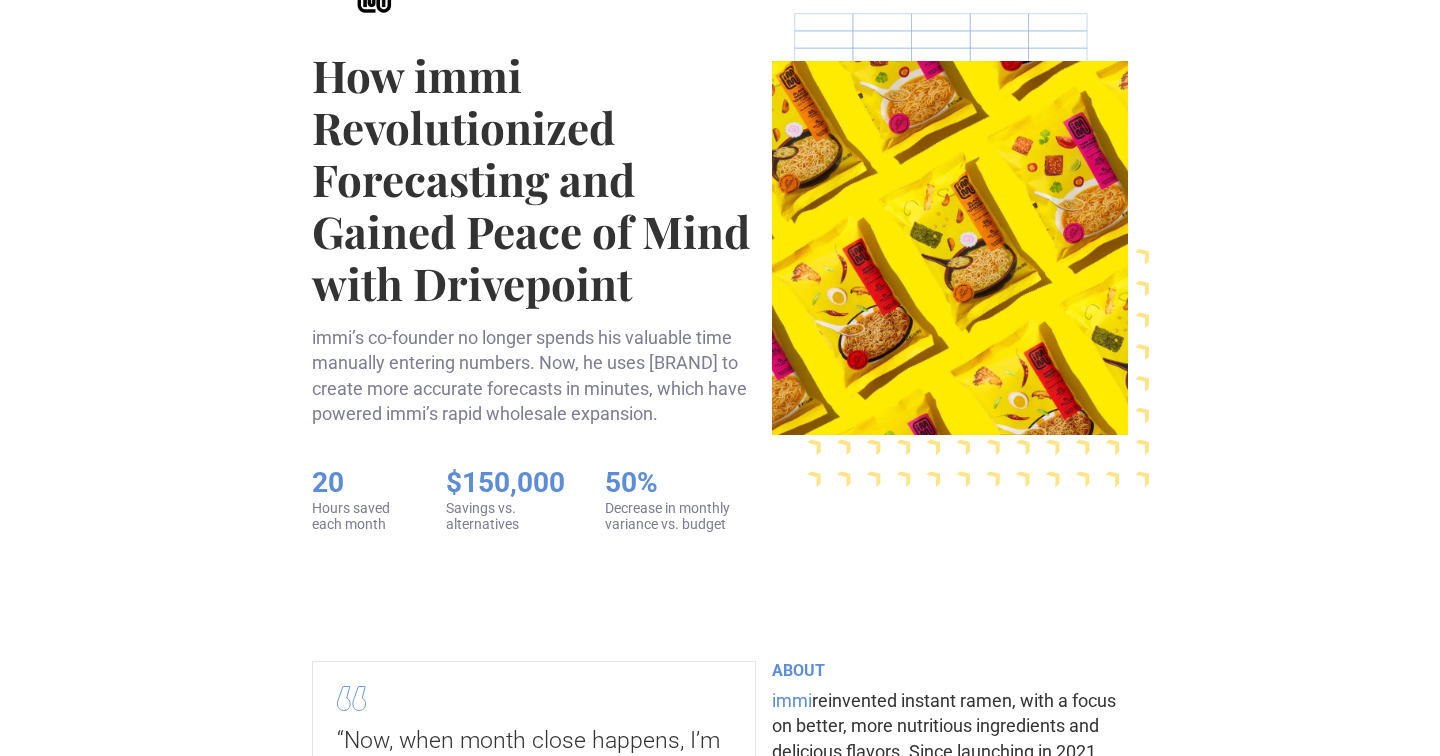 click on "Decrease in monthly variance vs. budget" at bounding box center (680, 517) 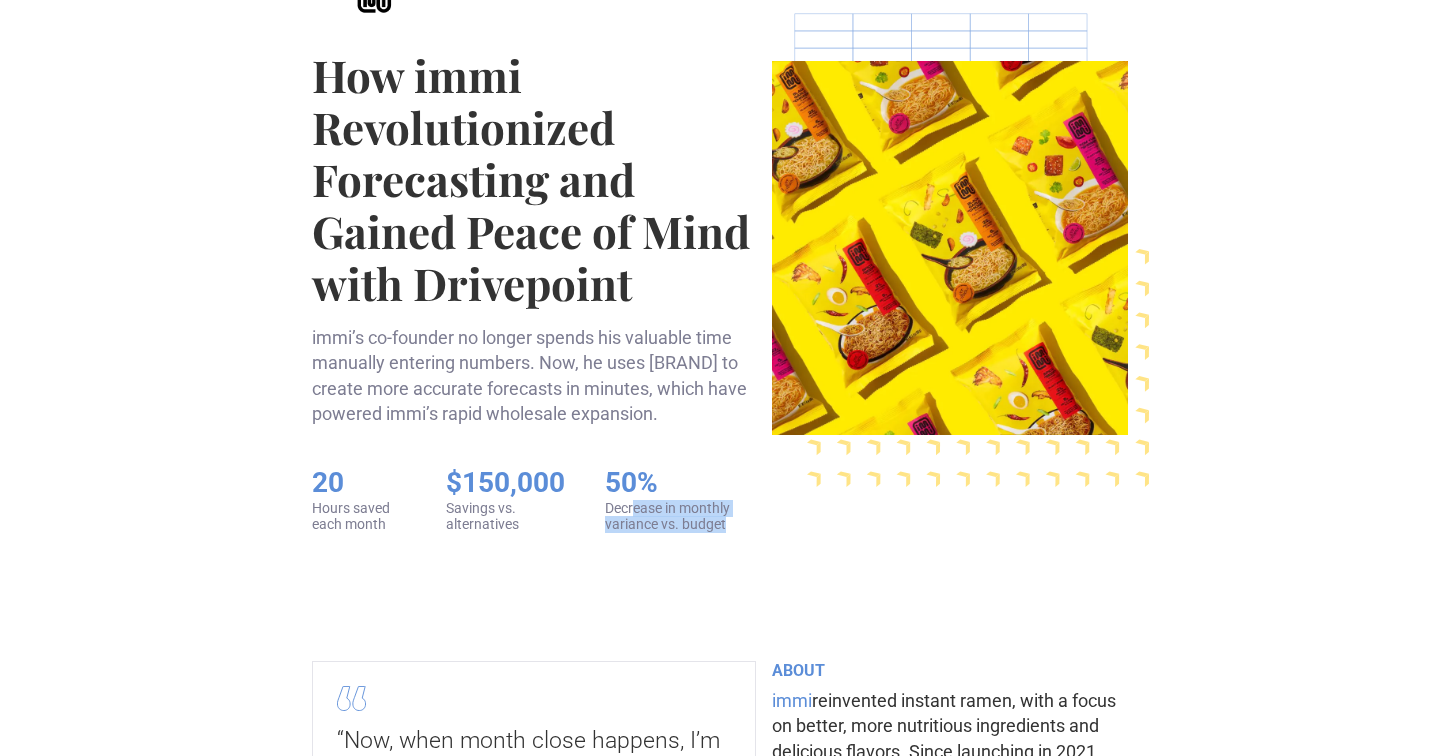 drag, startPoint x: 728, startPoint y: 517, endPoint x: 632, endPoint y: 512, distance: 96.13012 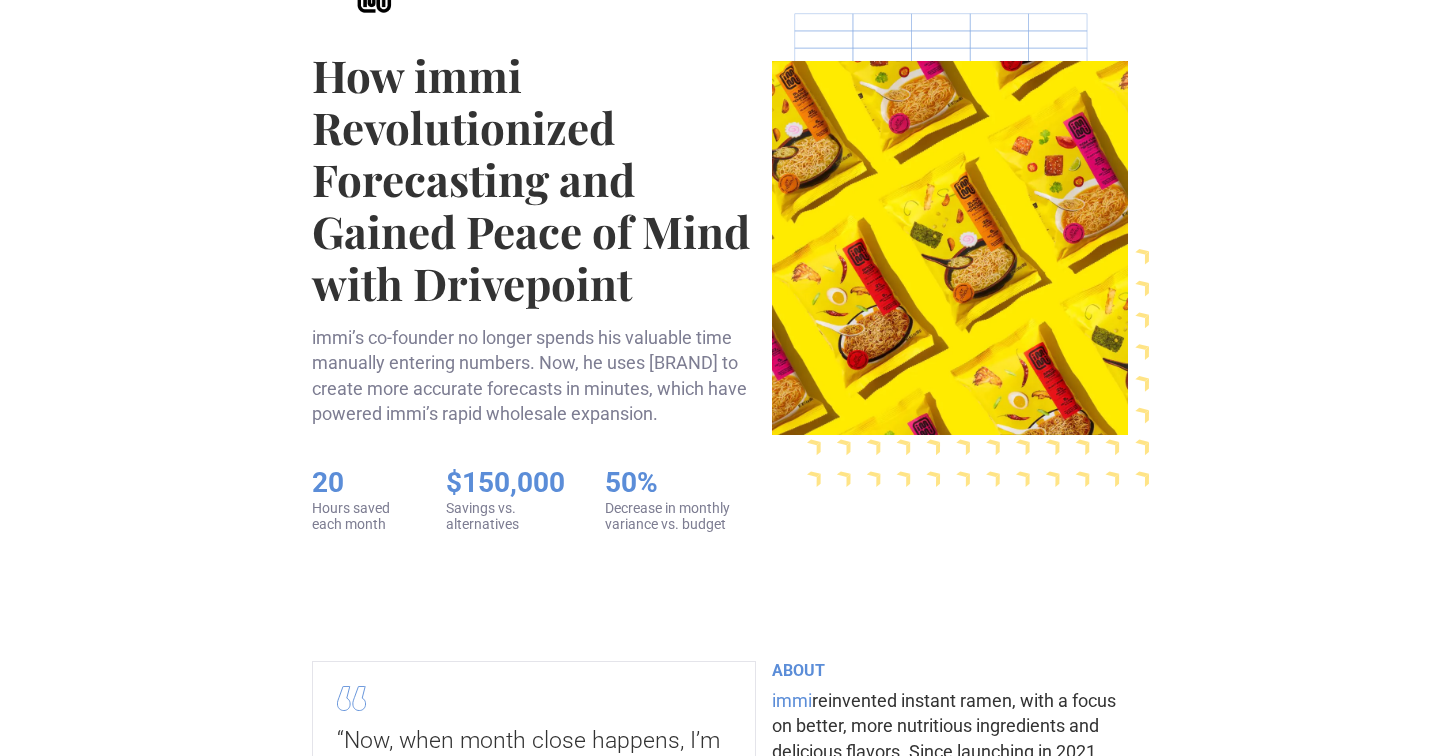 click on "Home
How immi Revolutionized Forecasting and Gained Peace of Mind with [BRAND] How immi Revolutionized Forecasting and Gained Peace of Mind with [BRAND] immi’s co-founder no longer spends his valuable time manually entering numbers. Now, he uses [BRAND] to create more accurate forecasts in minutes, which have powered immi’s rapid wholesale expansion.  20 Hours saved each month $150,000 Savings vs. alternatives 50% Decrease in monthly variance vs. budget “Now, when month close happens, I’m not exhausted from accounting work. I’m ready to rock and roll and focus on making strategic decisions.” [FIRST] [LAST] Co-Founder Book a Demo to Learn More ABOUT immi  reinvented instant ramen, with a focus on better, more nutritious ingredients and delicious flavors. Since launching in 2021, sales have skyrocketed. Take it from immi investor [FIRST] [LAST]: “immi is my go-to meal when I’m craving delicious ramen that makes me feel great.” ‍ THE CHALLENGE From day one, immi Co-Founder" at bounding box center [720, 2621] 